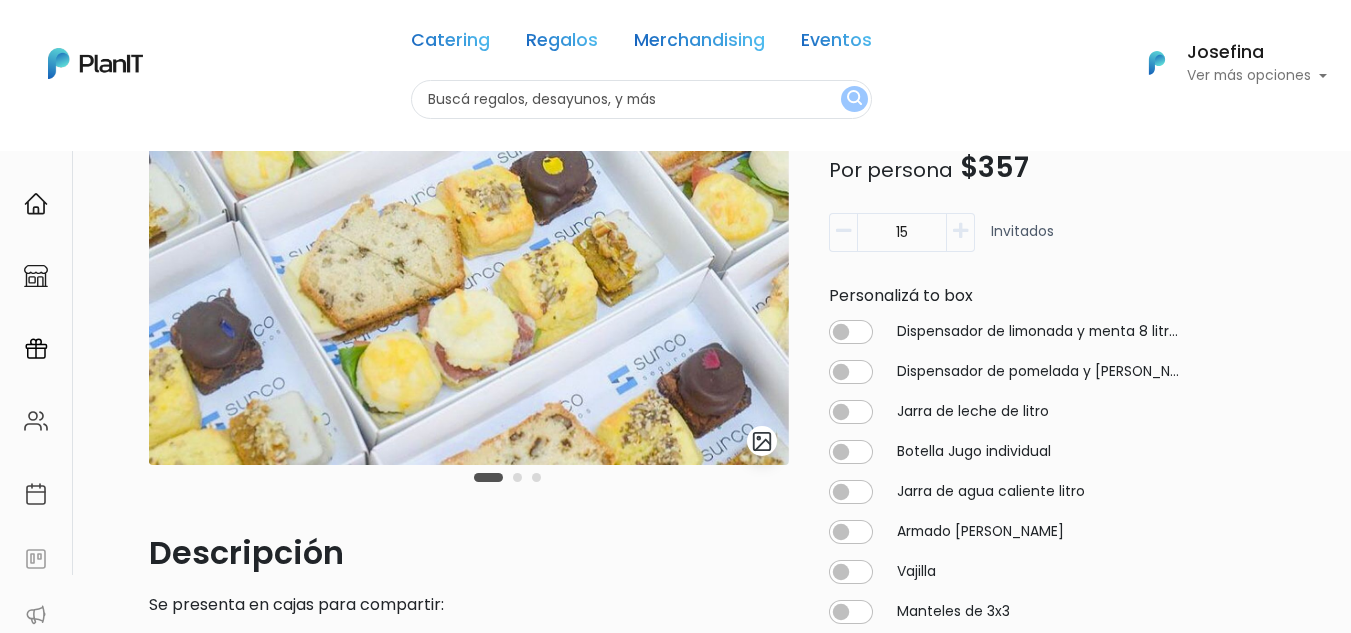 scroll, scrollTop: 0, scrollLeft: 0, axis: both 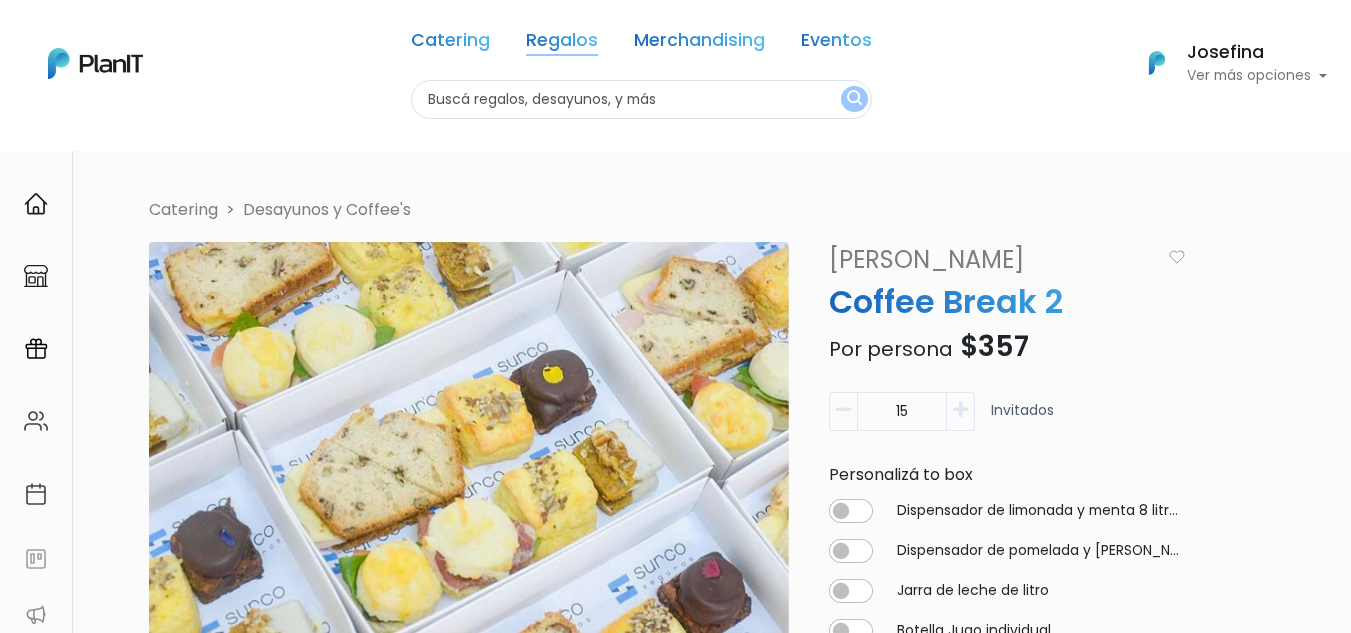click on "Regalos" at bounding box center [562, 44] 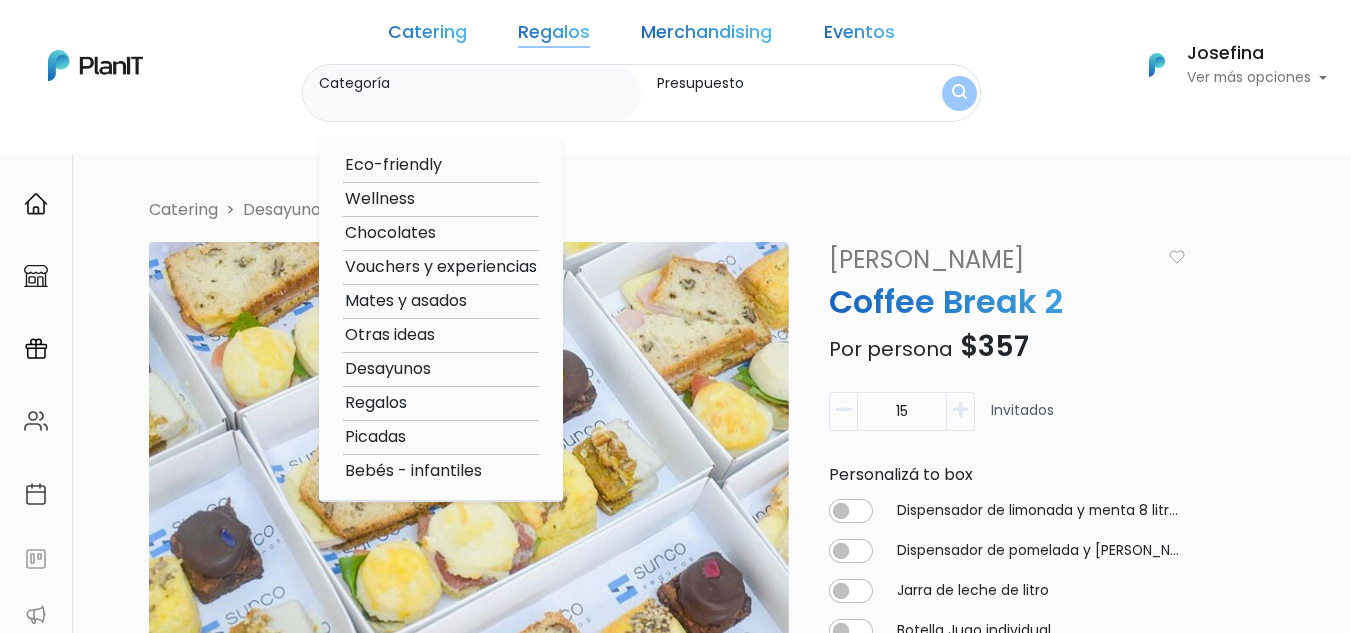 click on "Regalos" at bounding box center (441, 403) 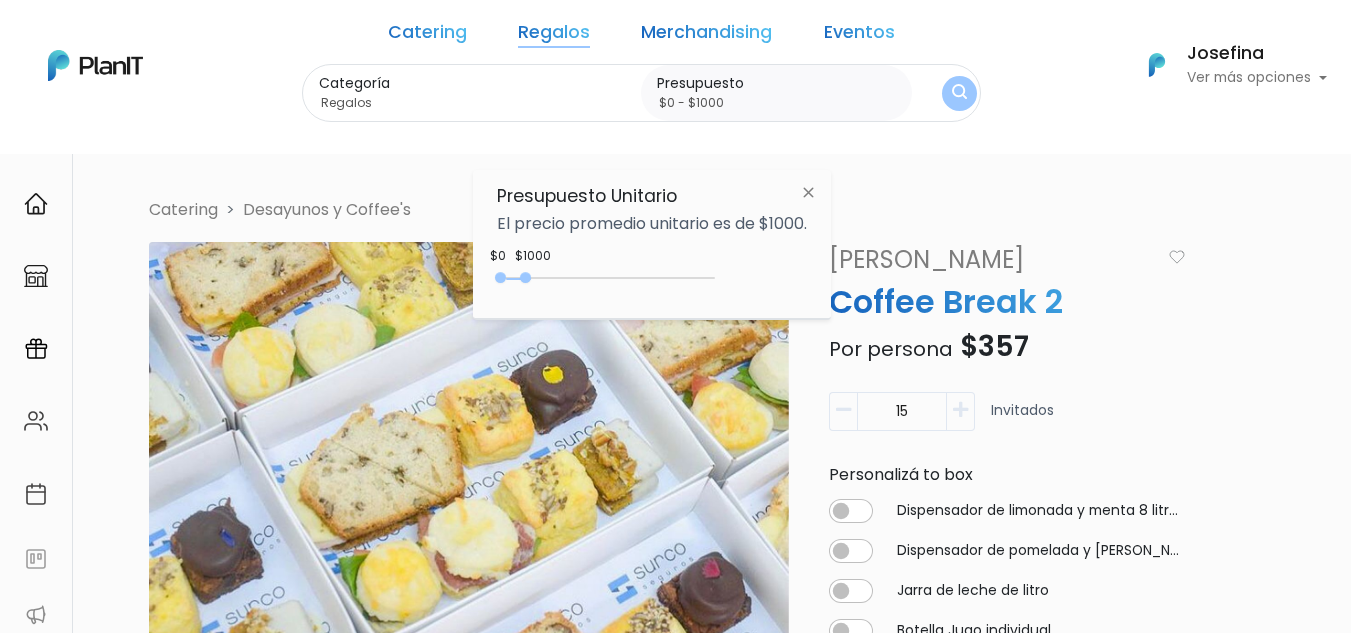 click on "Regalos" at bounding box center [554, 36] 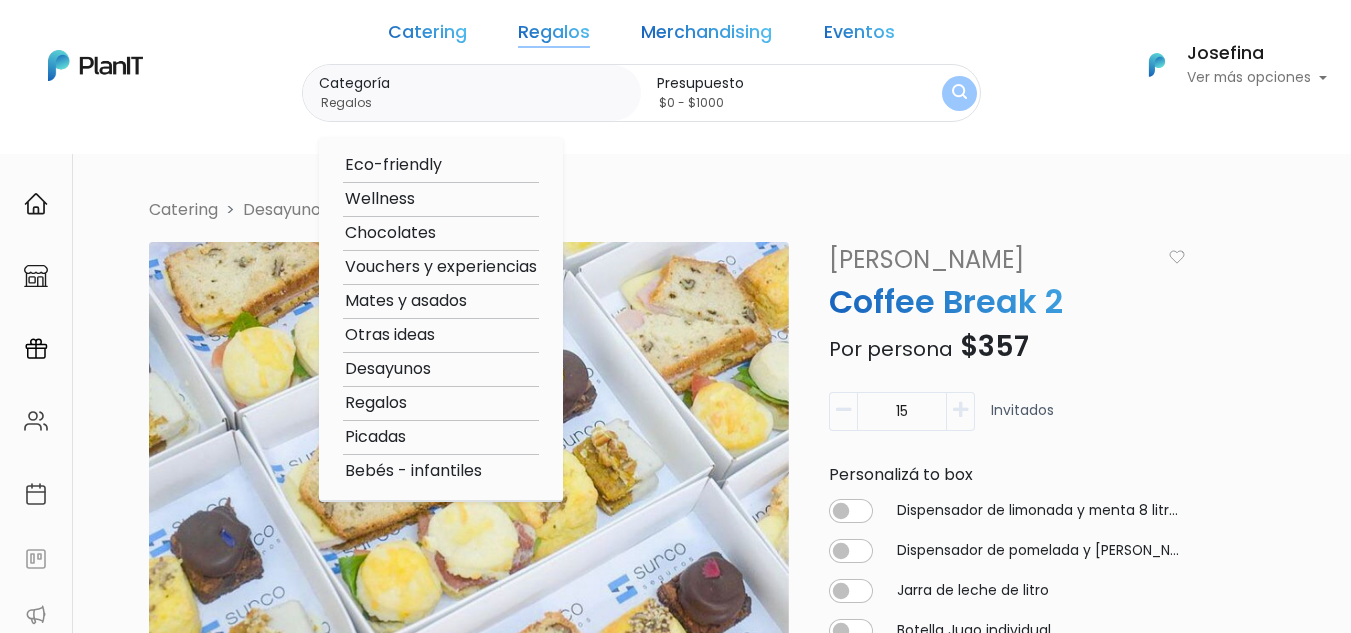 click on "Regalos" at bounding box center (554, 36) 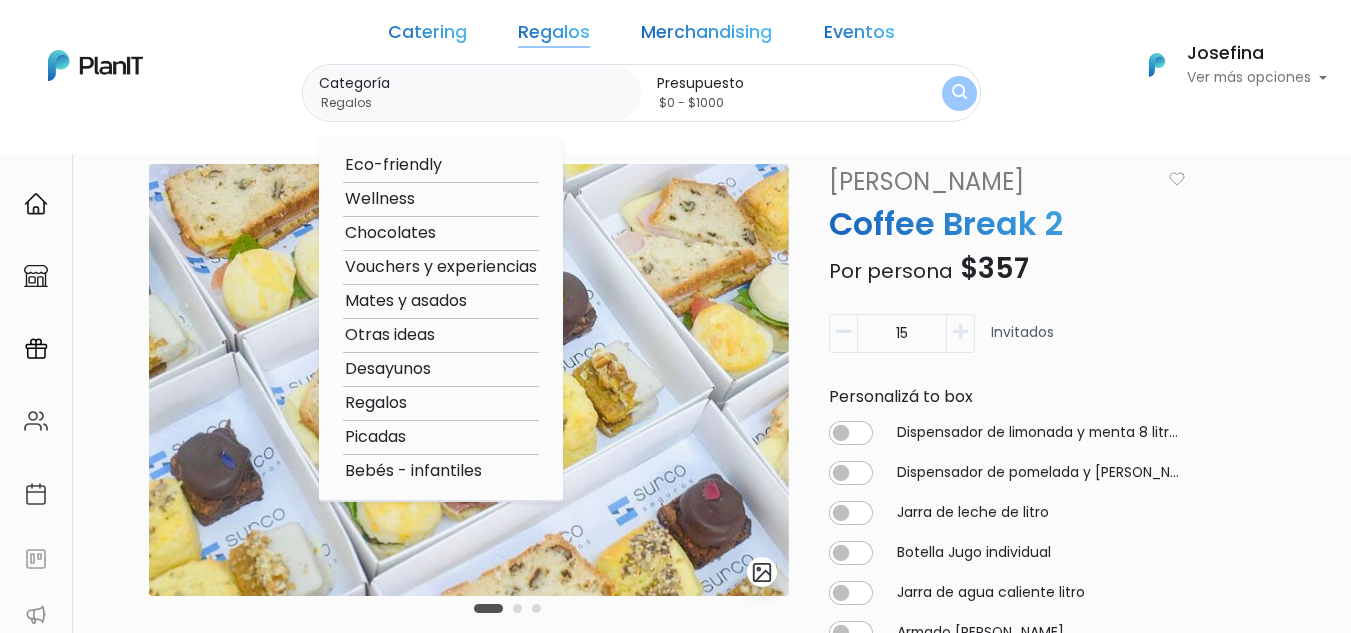 scroll, scrollTop: 33, scrollLeft: 0, axis: vertical 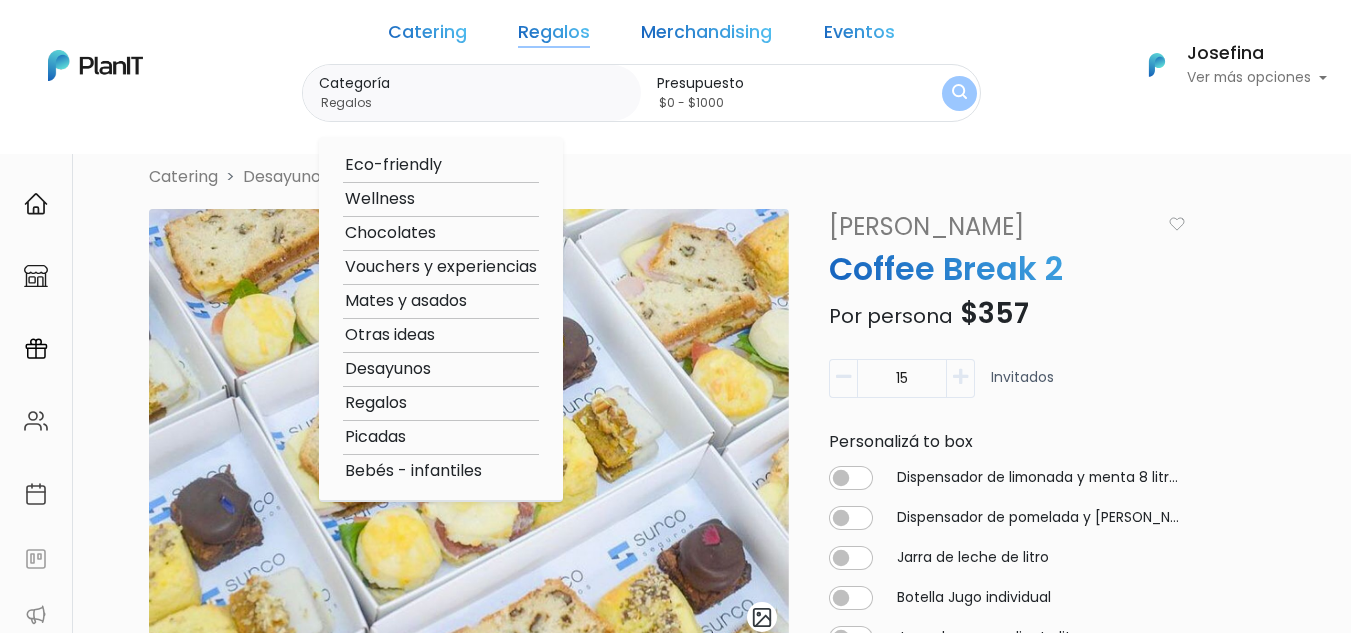 click on "Regalos" at bounding box center (441, 403) 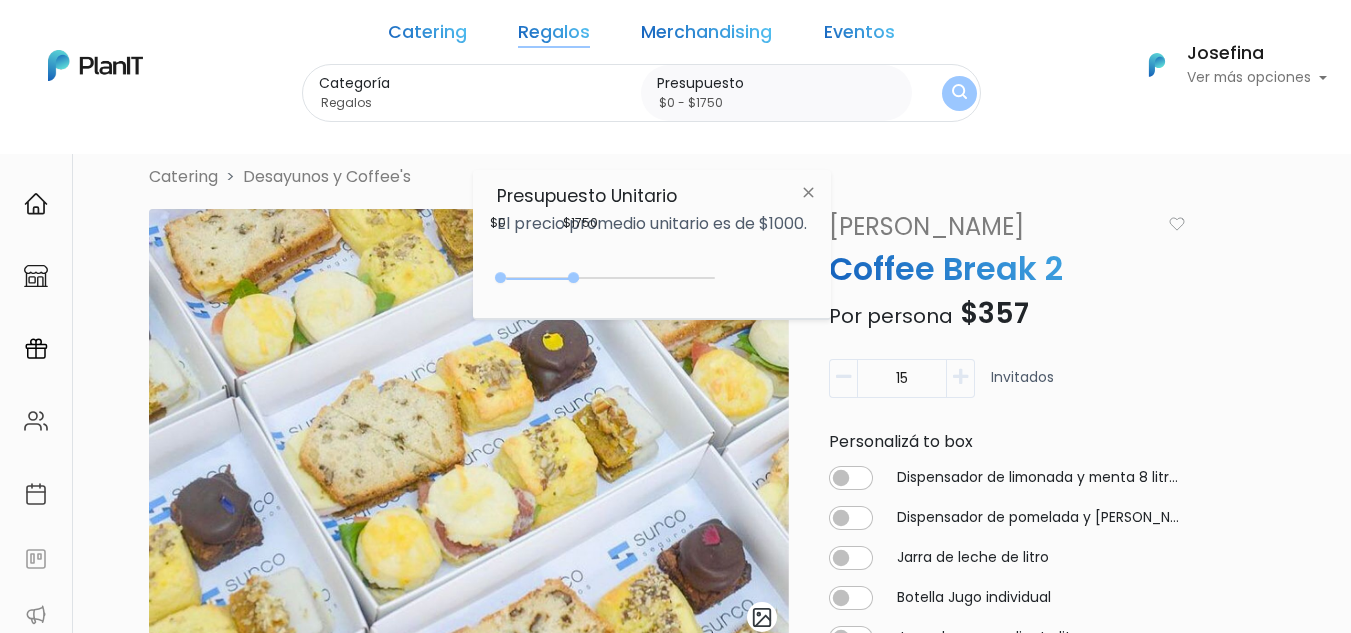 type on "$0 - $1800" 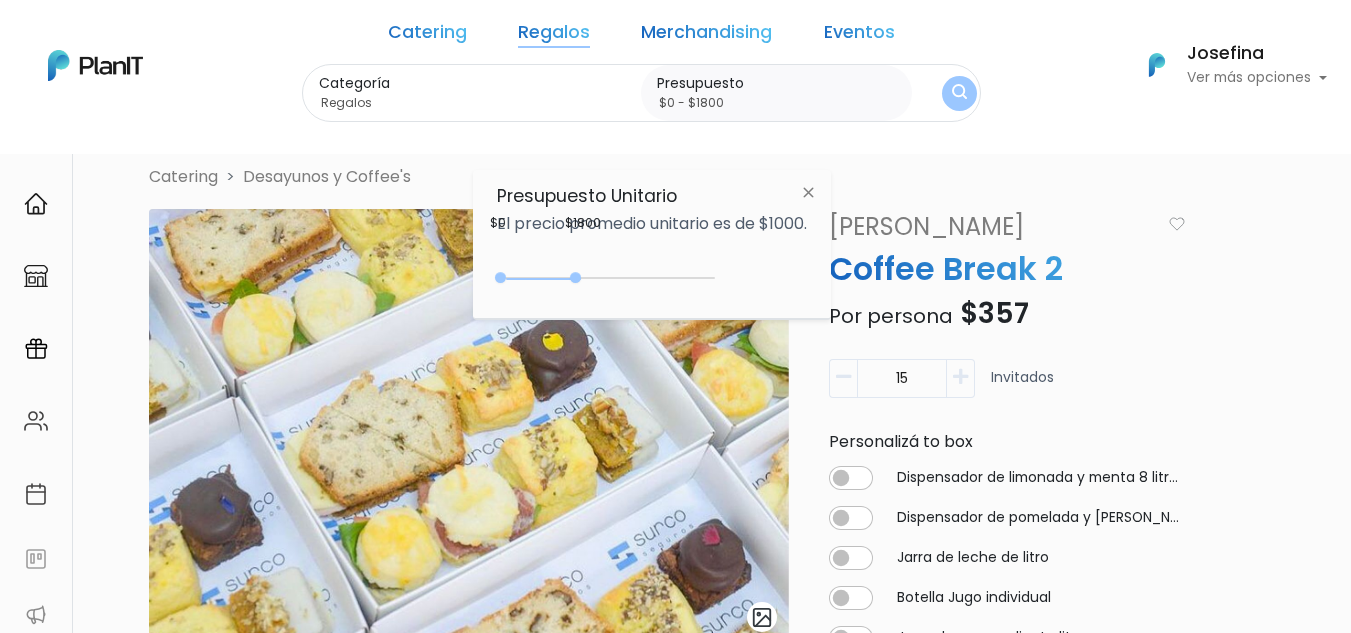 drag, startPoint x: 522, startPoint y: 278, endPoint x: 581, endPoint y: 279, distance: 59.008472 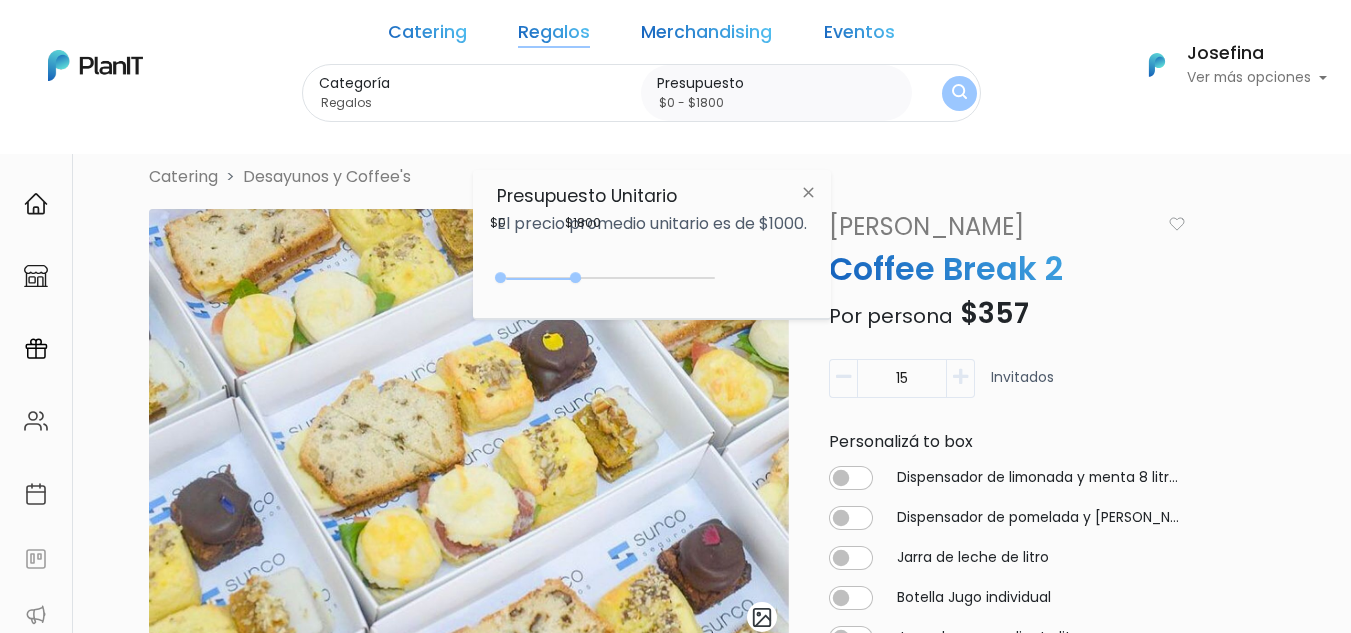 click at bounding box center [958, 93] 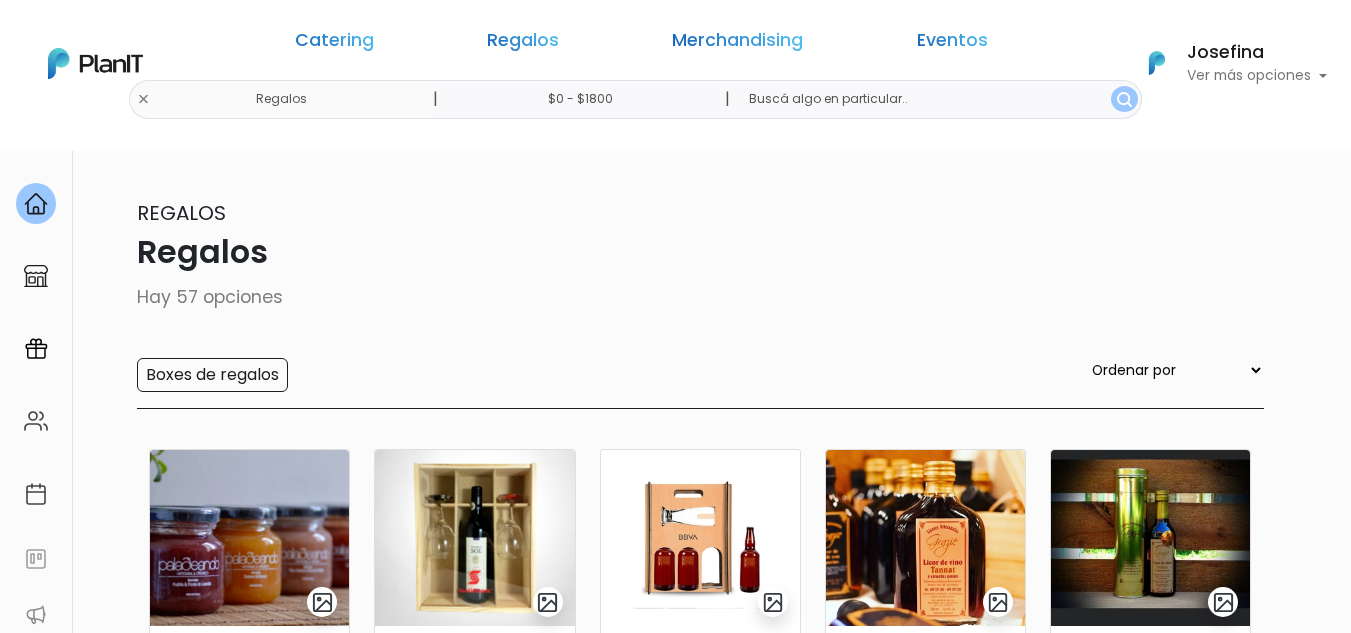 scroll, scrollTop: 0, scrollLeft: 0, axis: both 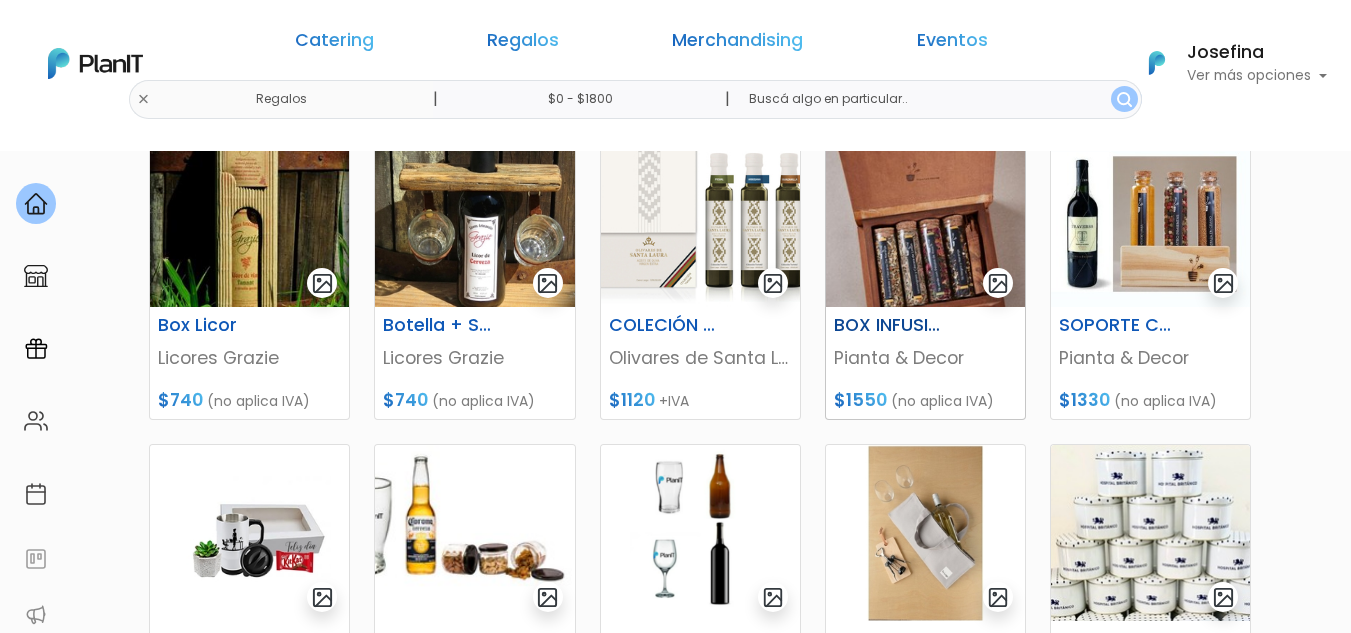 click at bounding box center (925, 219) 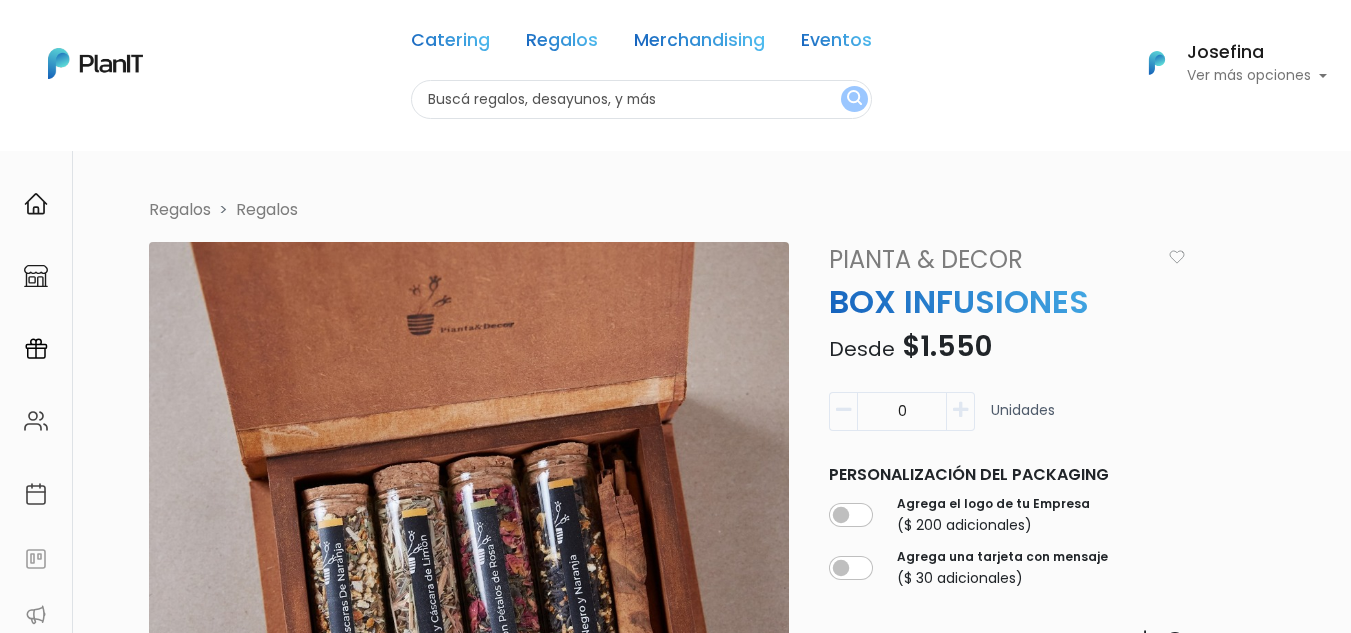scroll, scrollTop: 0, scrollLeft: 0, axis: both 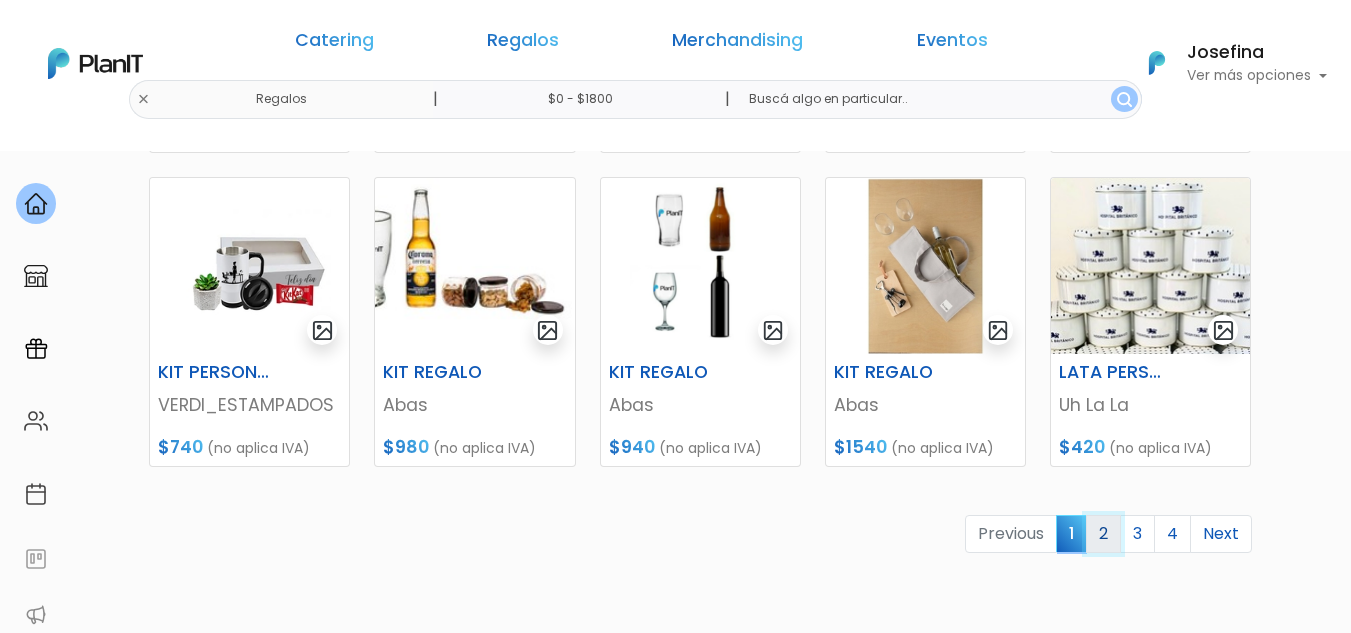 click on "2" at bounding box center [1103, 534] 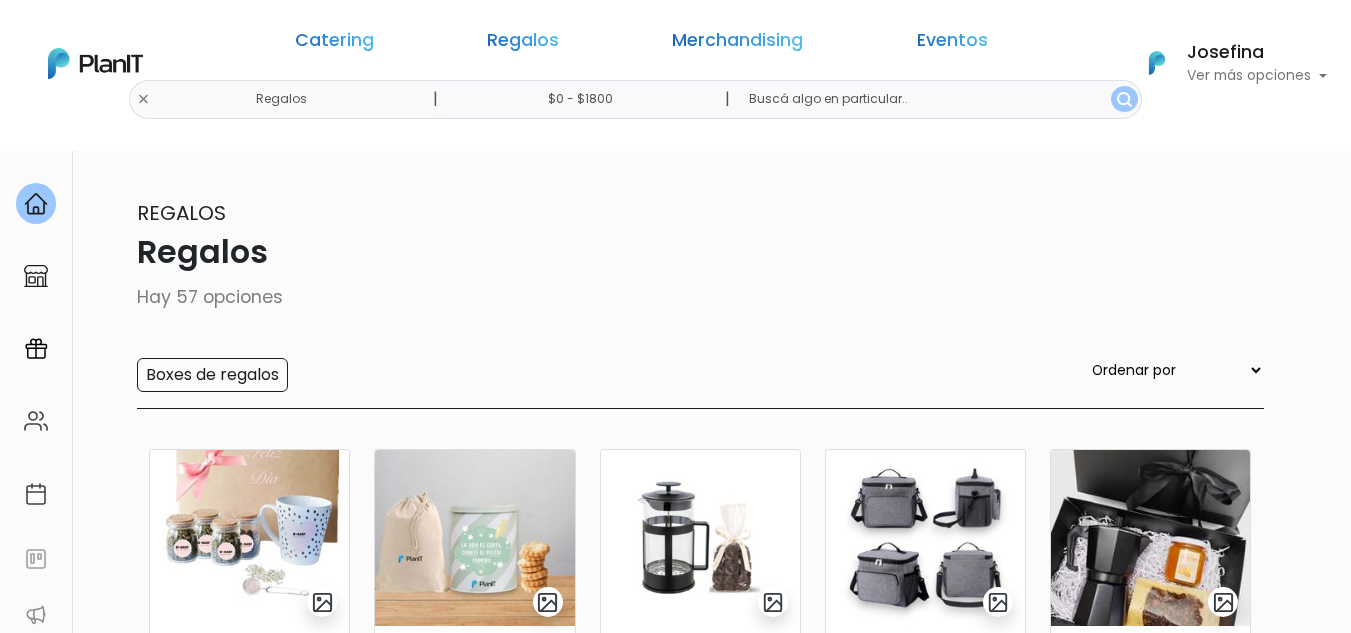 scroll, scrollTop: 800, scrollLeft: 0, axis: vertical 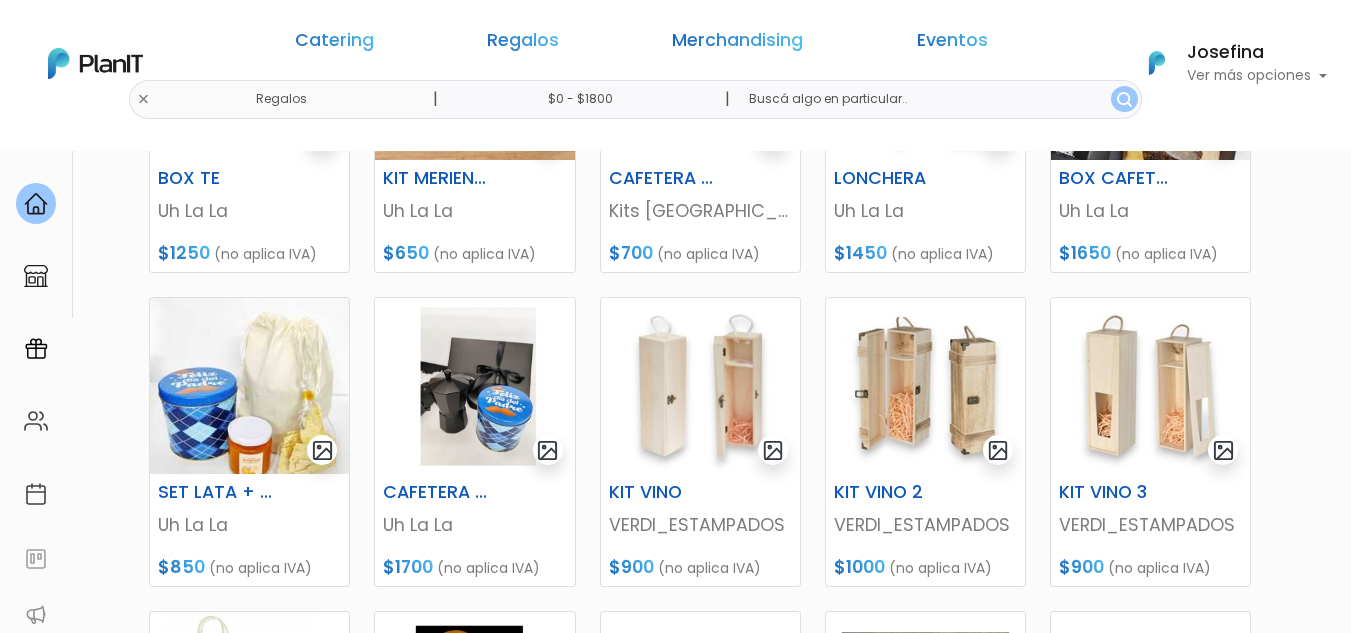 drag, startPoint x: 1276, startPoint y: 1915, endPoint x: 1309, endPoint y: 1899, distance: 36.67424 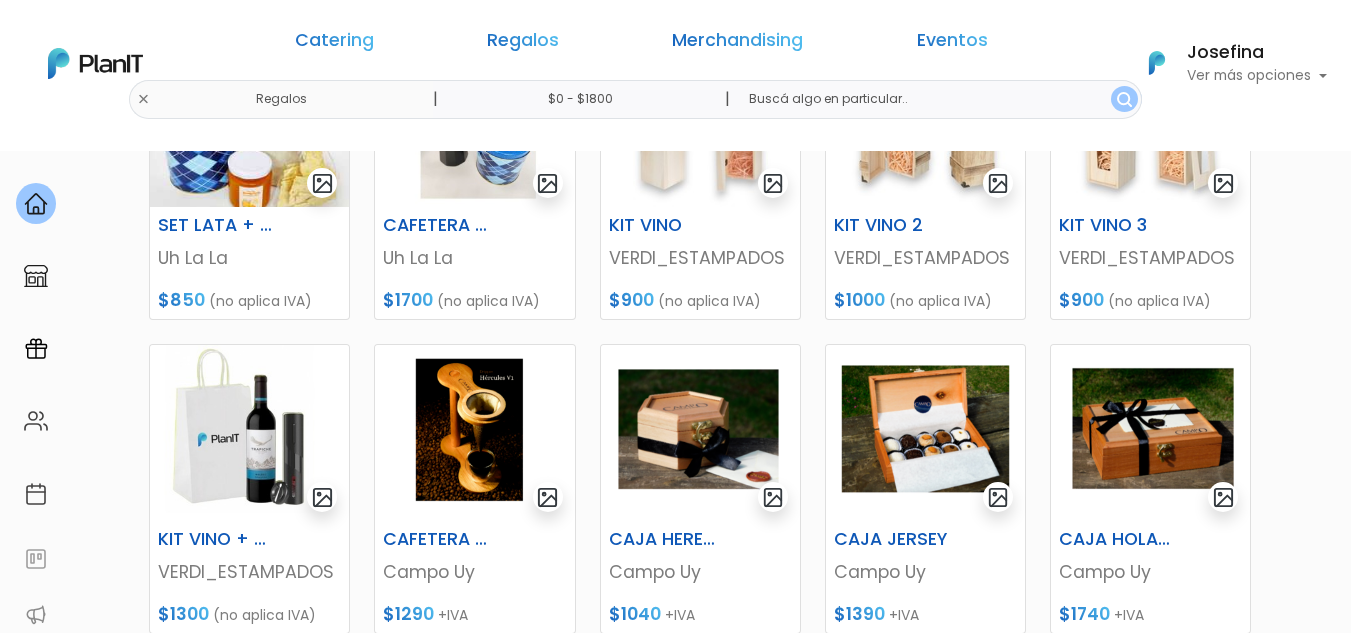 scroll, scrollTop: 967, scrollLeft: 0, axis: vertical 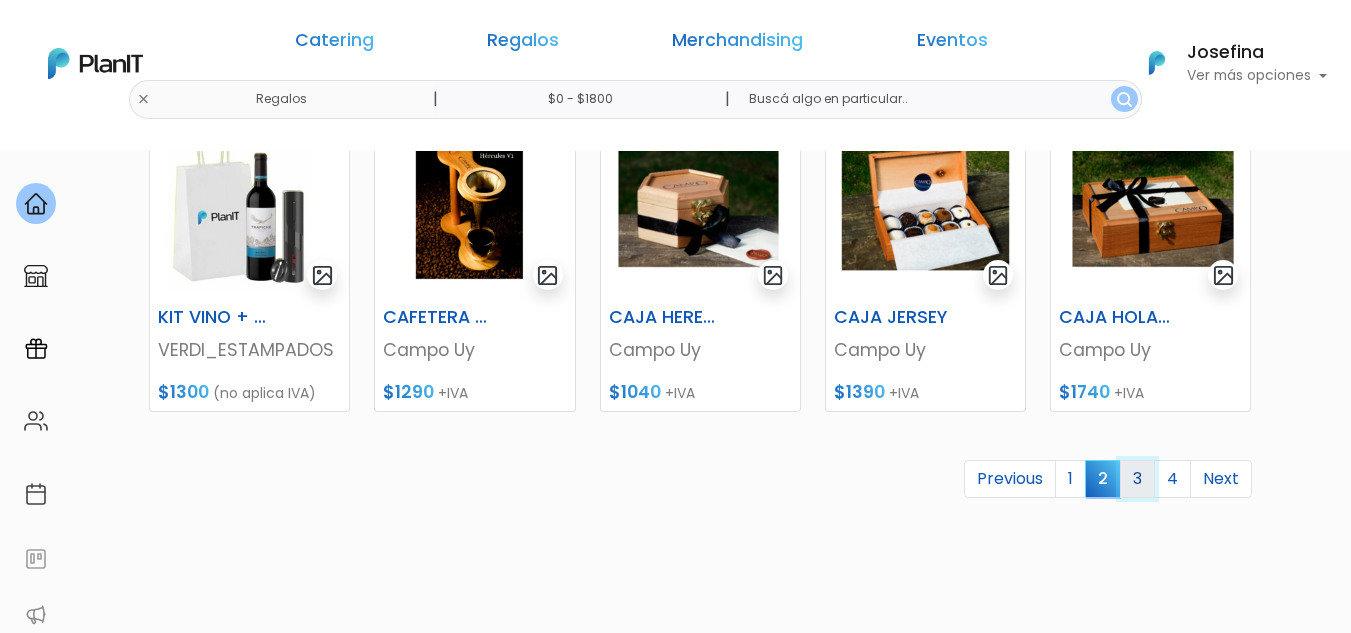 click on "3" at bounding box center (1137, 479) 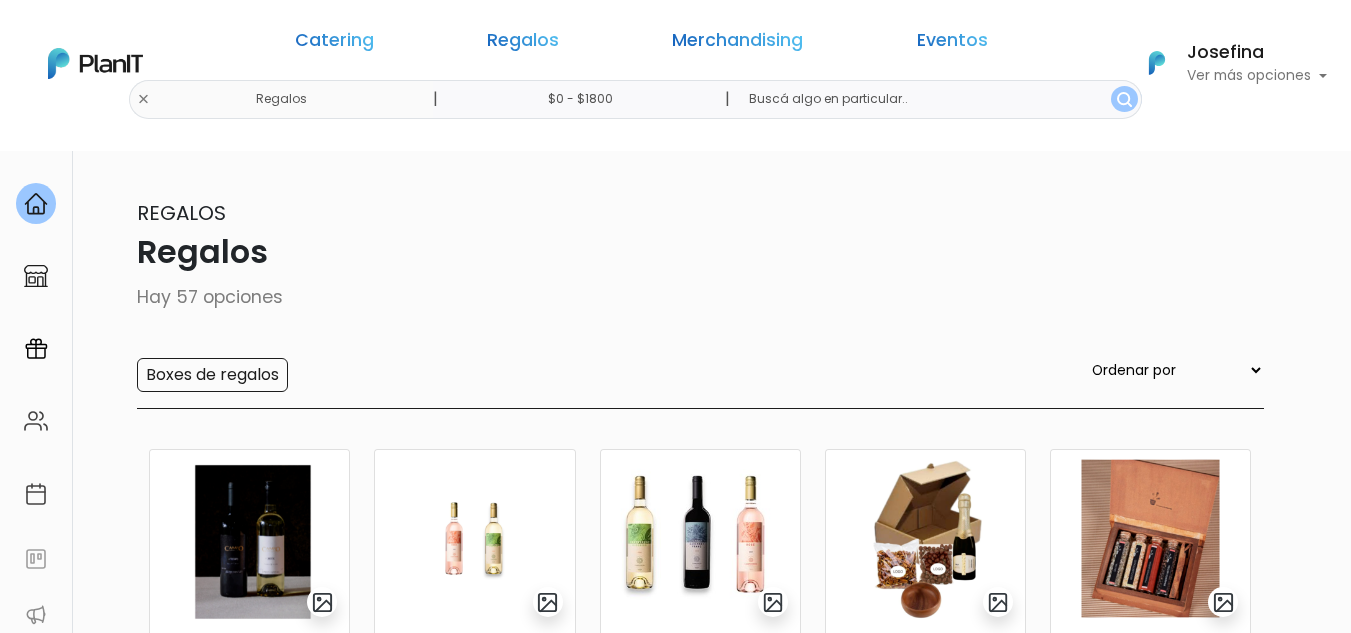 scroll, scrollTop: 0, scrollLeft: 0, axis: both 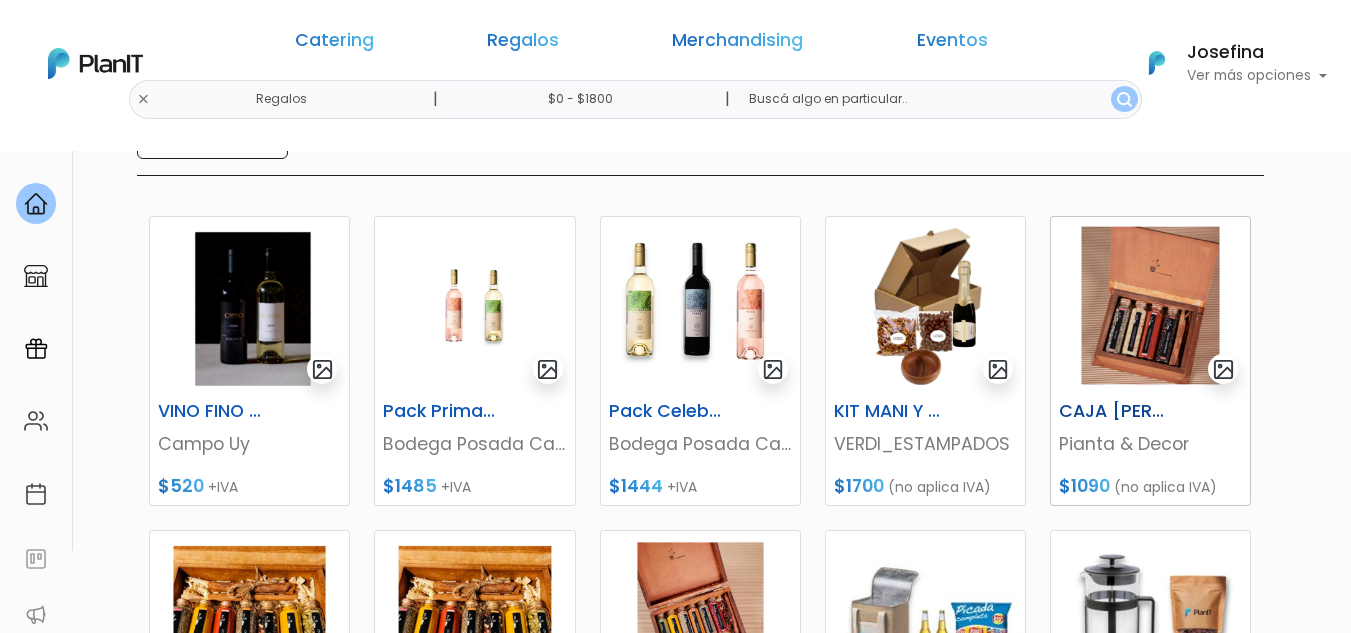 click on "CAJA [PERSON_NAME] CON 4 ESPECIAS" at bounding box center (1116, 411) 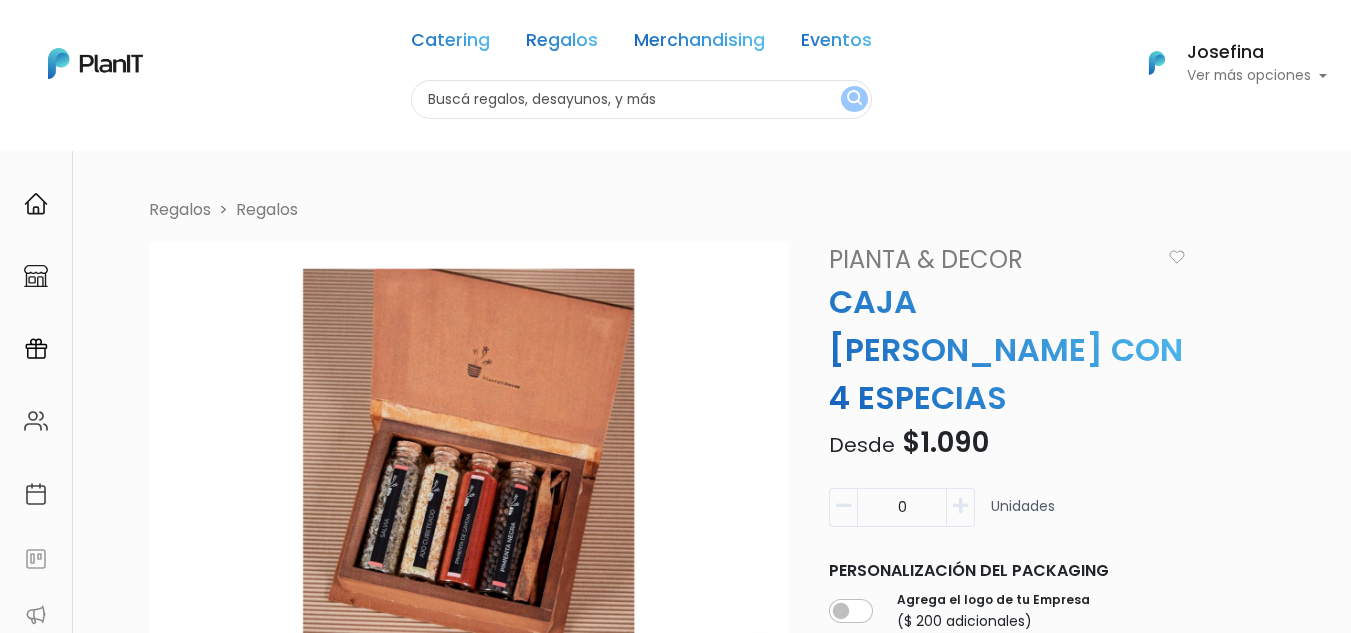 scroll, scrollTop: 0, scrollLeft: 0, axis: both 